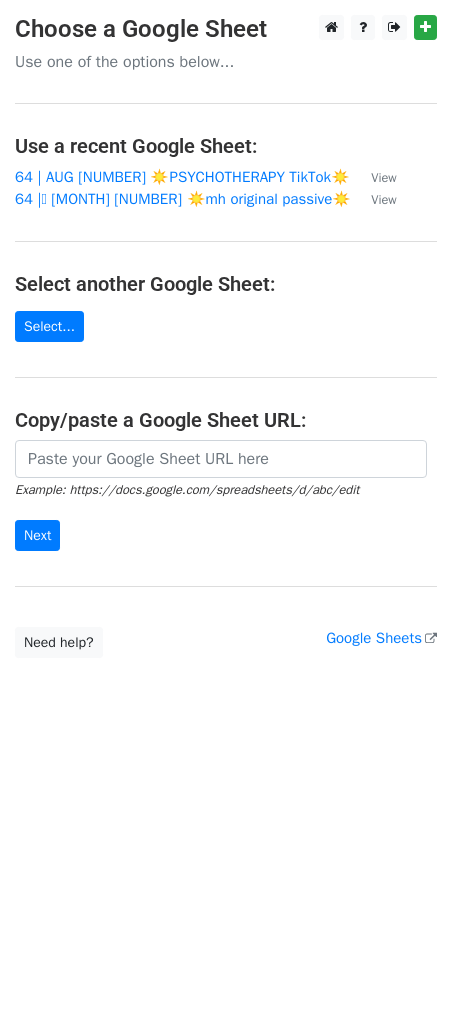 scroll, scrollTop: 0, scrollLeft: 0, axis: both 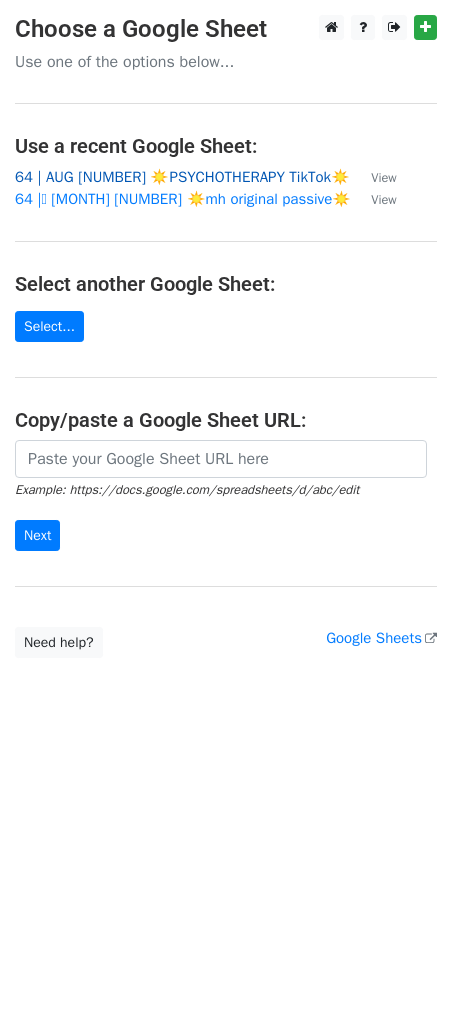 click on "64 | AUG [NUMBER] ☀️PSYCHOTHERAPY TikTok☀️" at bounding box center (182, 177) 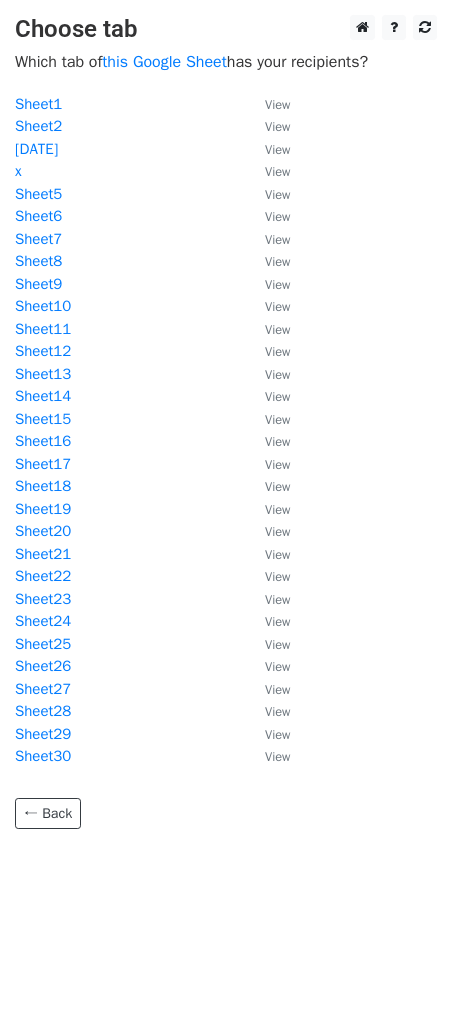 scroll, scrollTop: 0, scrollLeft: 0, axis: both 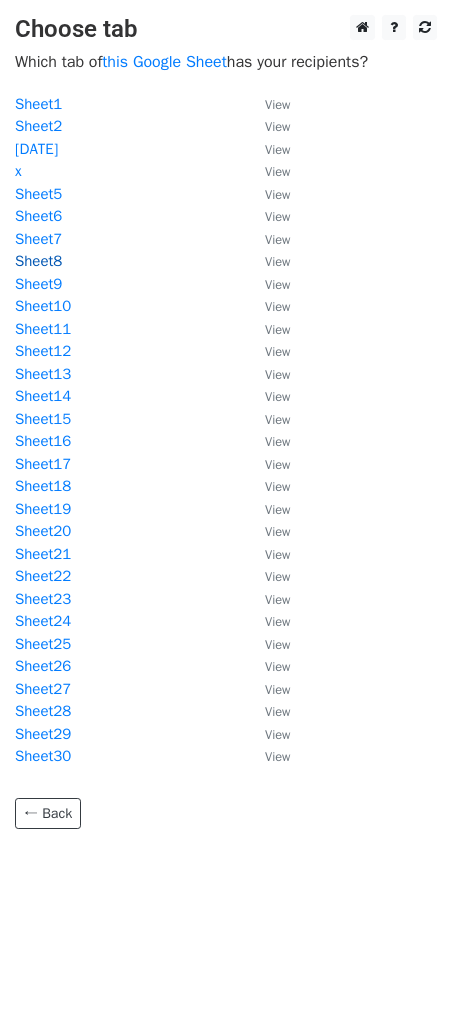 click on "Sheet8" at bounding box center [38, 261] 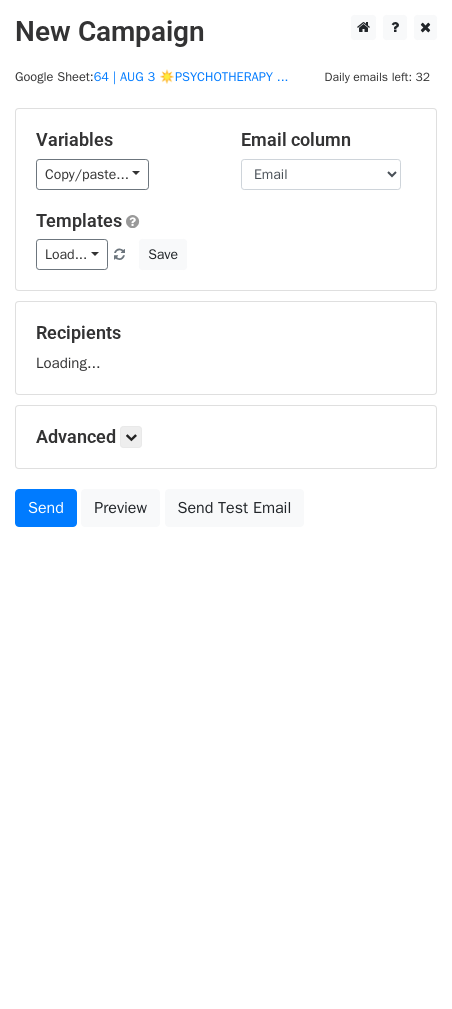 scroll, scrollTop: 0, scrollLeft: 0, axis: both 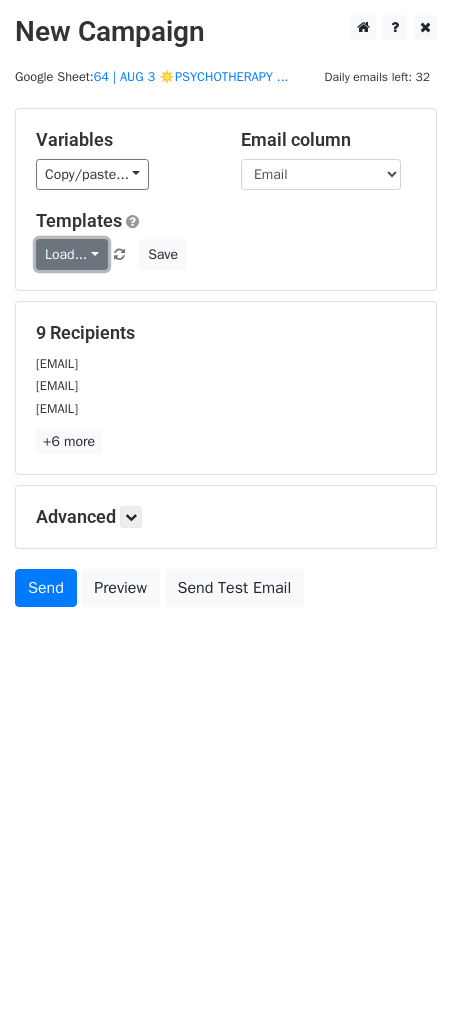 click on "Load..." at bounding box center [72, 254] 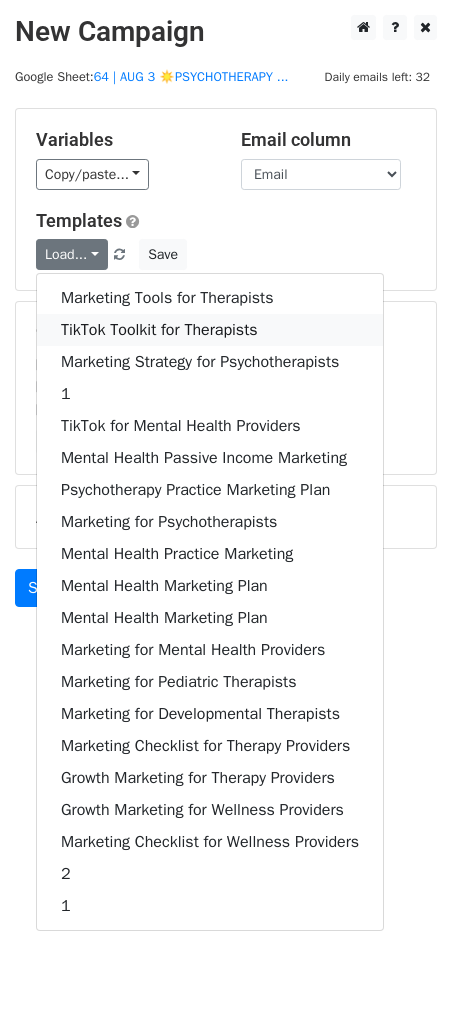 click on "TikTok Toolkit for Therapists" at bounding box center (210, 330) 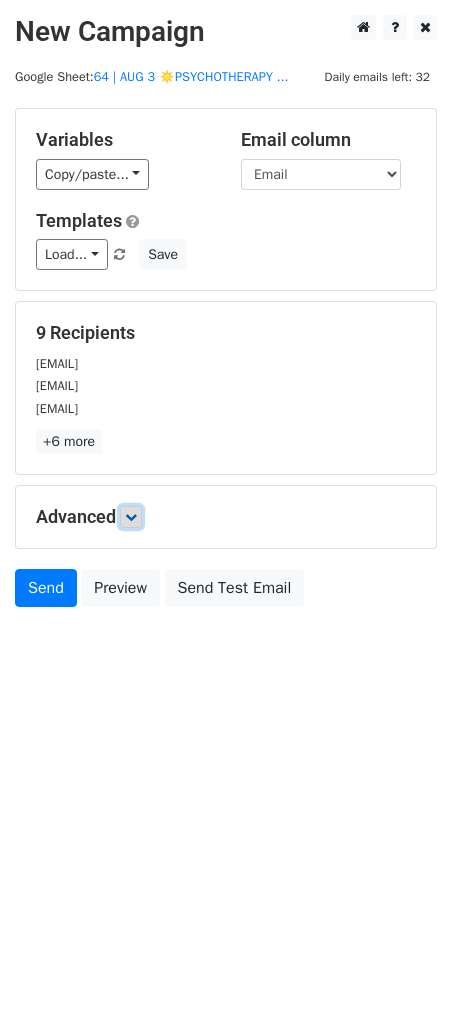 click at bounding box center (131, 517) 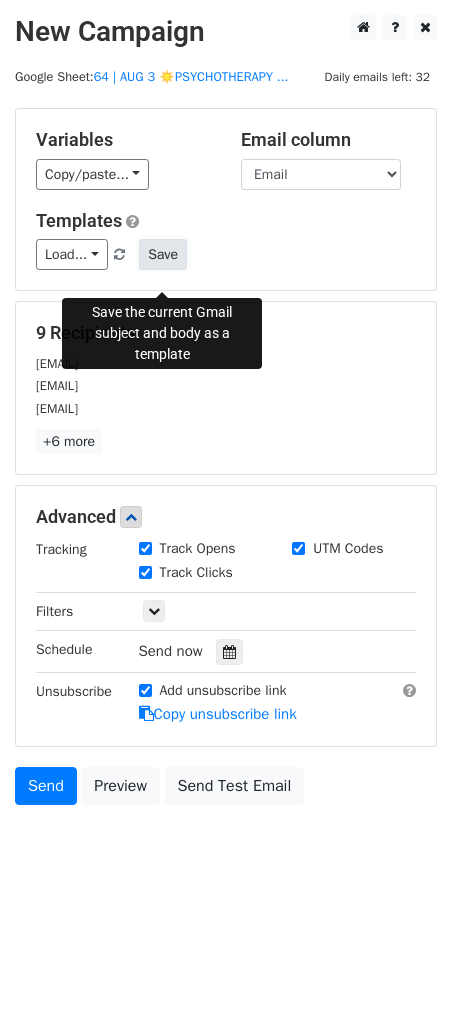 click on "Save" at bounding box center (163, 254) 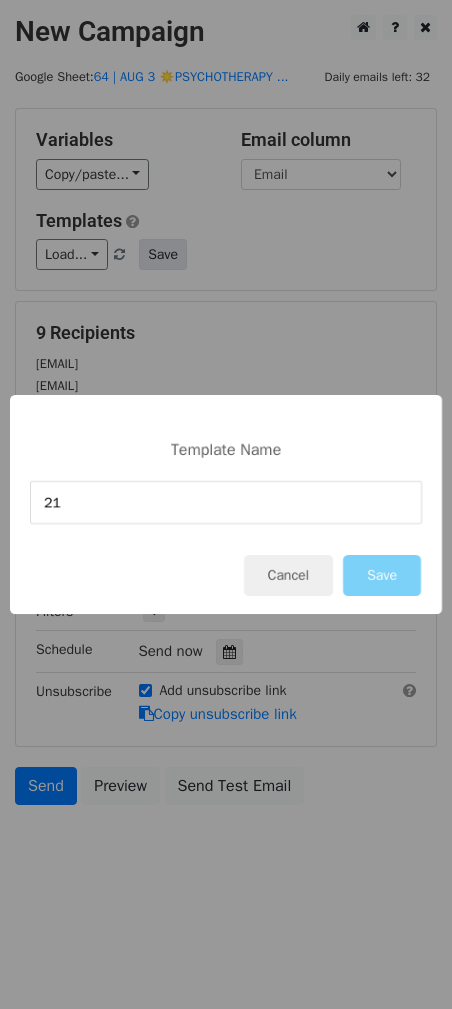 type on "21" 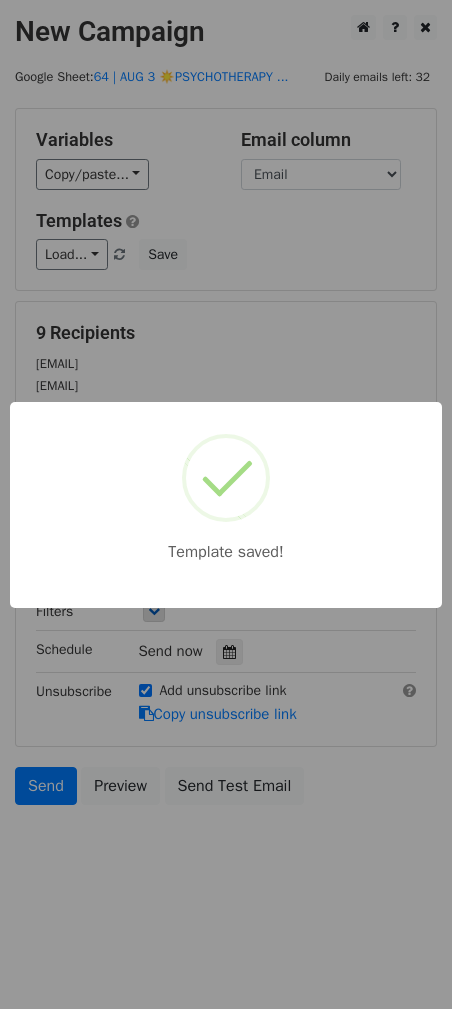 drag, startPoint x: 190, startPoint y: 364, endPoint x: 163, endPoint y: 629, distance: 266.37192 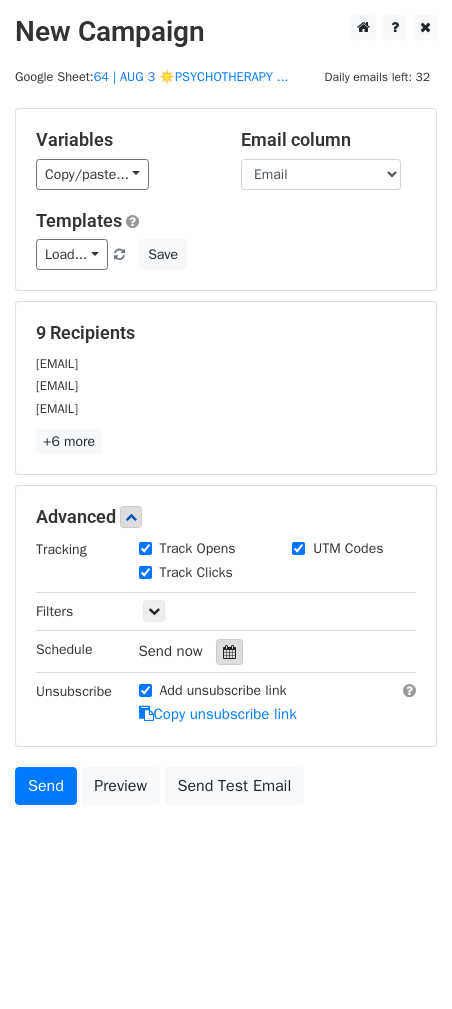 click at bounding box center (229, 652) 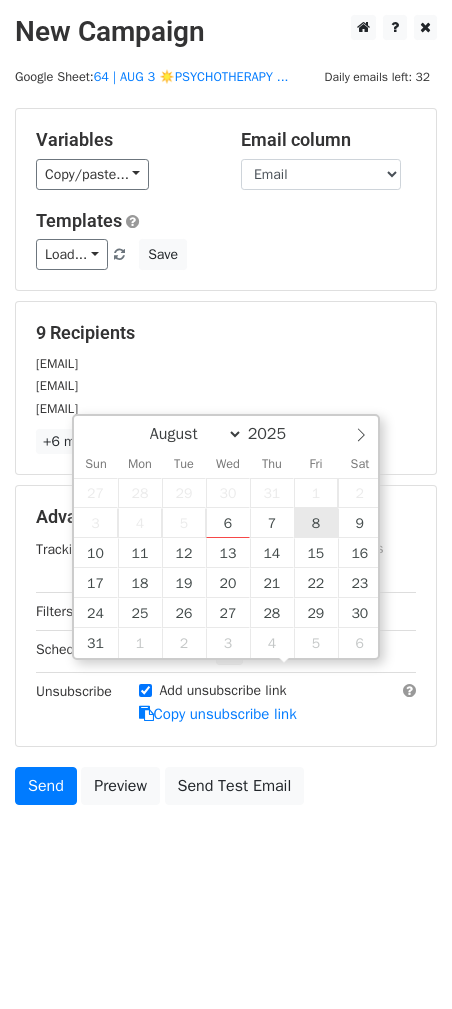 type on "2025-08-08 12:00" 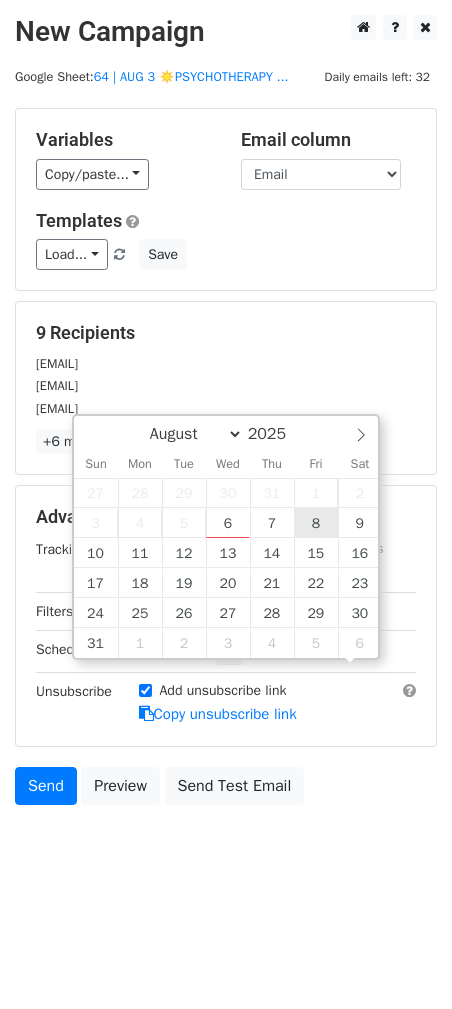 scroll, scrollTop: 0, scrollLeft: 0, axis: both 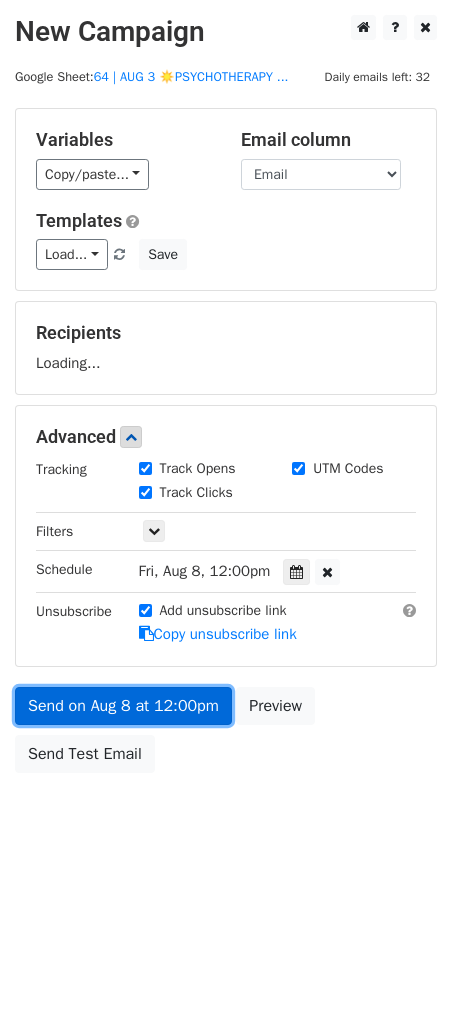 click on "Send on Aug 8 at 12:00pm" at bounding box center (123, 706) 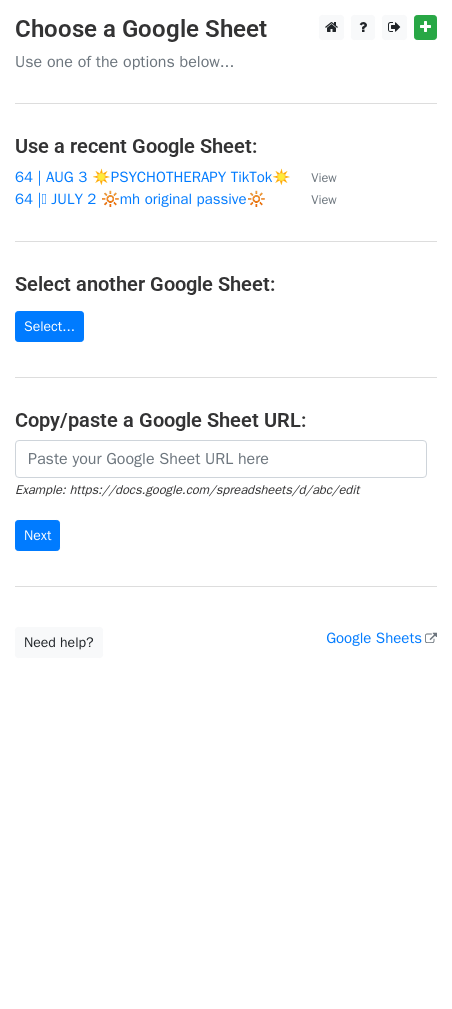 scroll, scrollTop: 0, scrollLeft: 0, axis: both 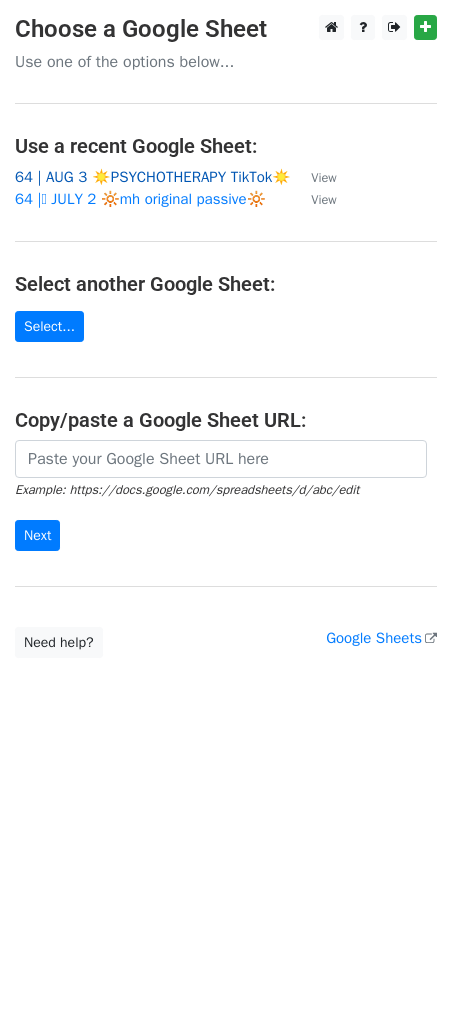 click on "64 | AUG 3 ☀️PSYCHOTHERAPY TikTok☀️" at bounding box center [153, 177] 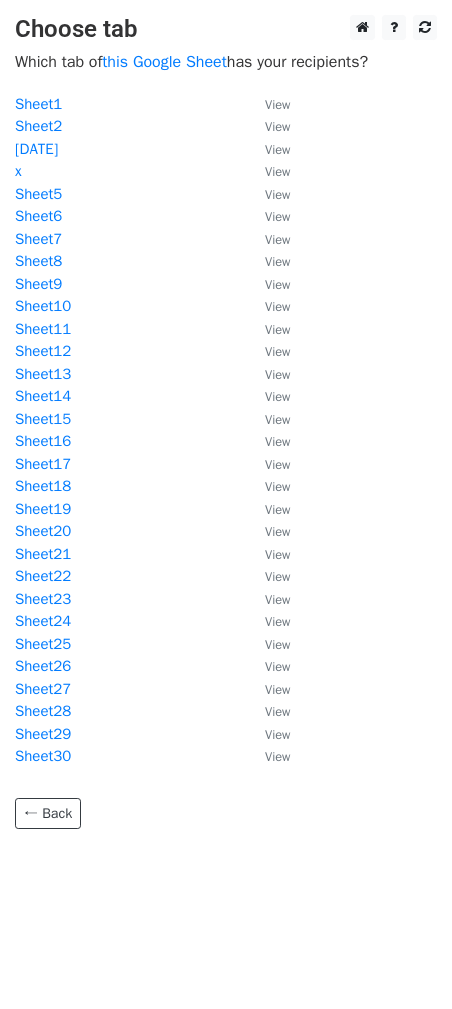 scroll, scrollTop: 0, scrollLeft: 0, axis: both 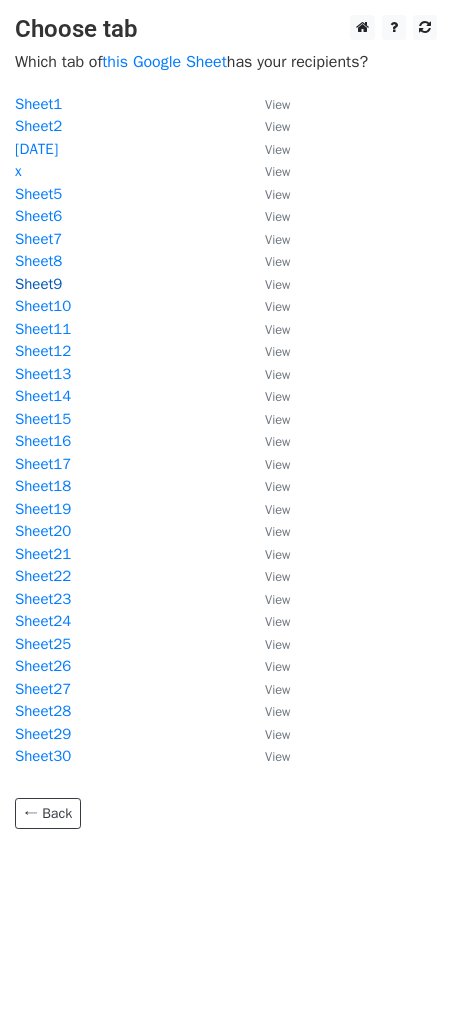 click on "Sheet9" at bounding box center (38, 284) 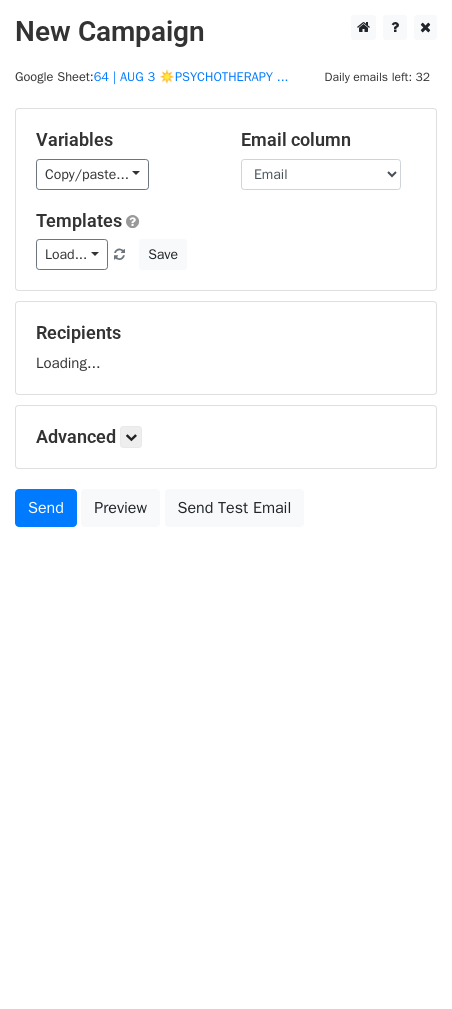 scroll, scrollTop: 0, scrollLeft: 0, axis: both 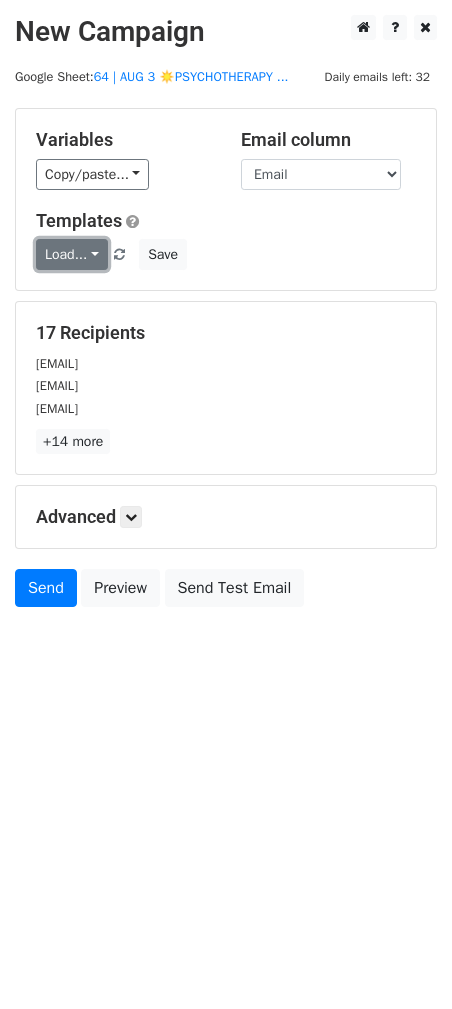 click on "Load..." at bounding box center (72, 254) 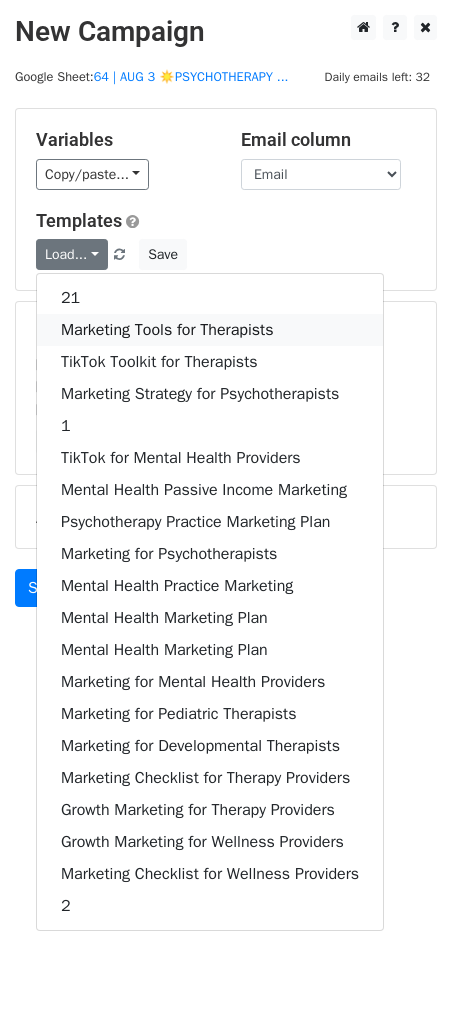 click on "Marketing Tools for Therapists" at bounding box center [210, 330] 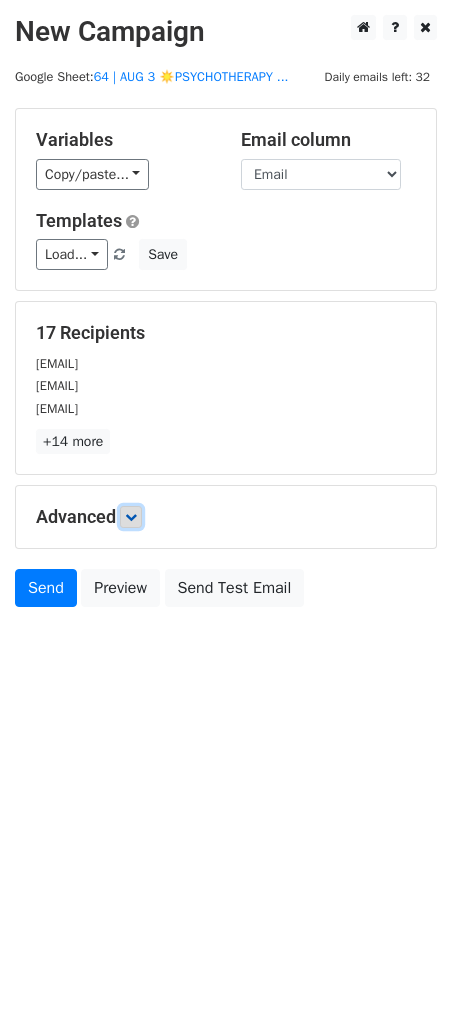 click at bounding box center (131, 517) 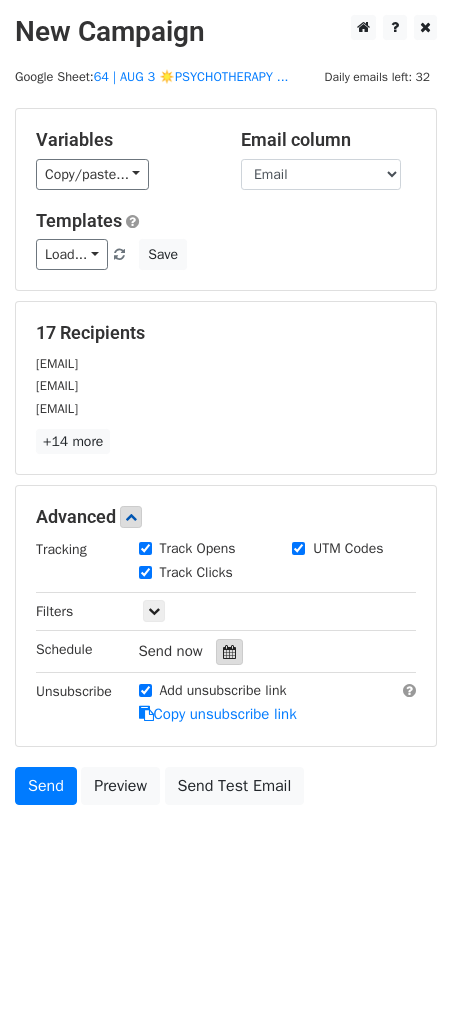 click at bounding box center (229, 652) 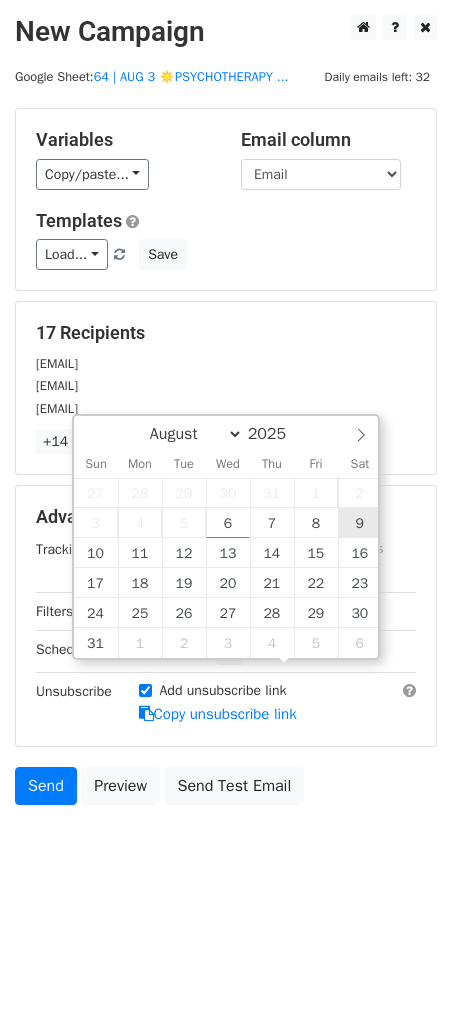 type on "2025-08-09 12:00" 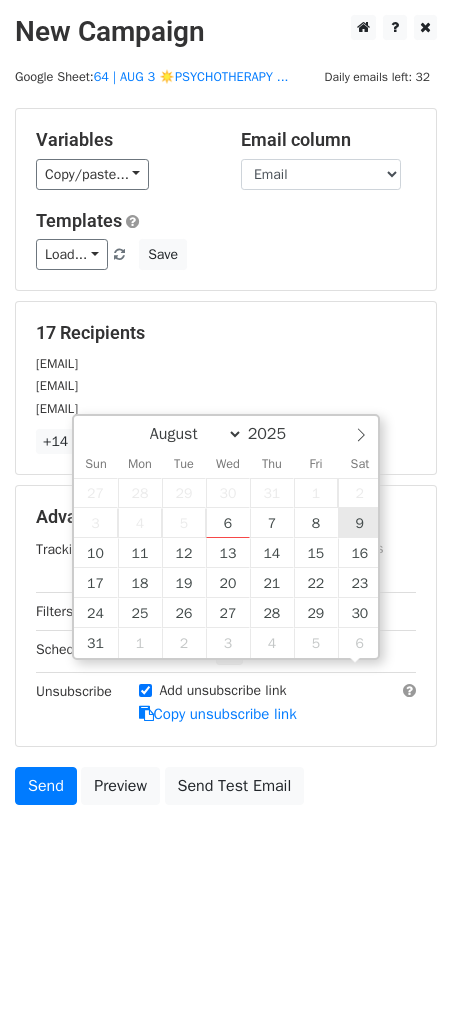 scroll, scrollTop: 0, scrollLeft: 0, axis: both 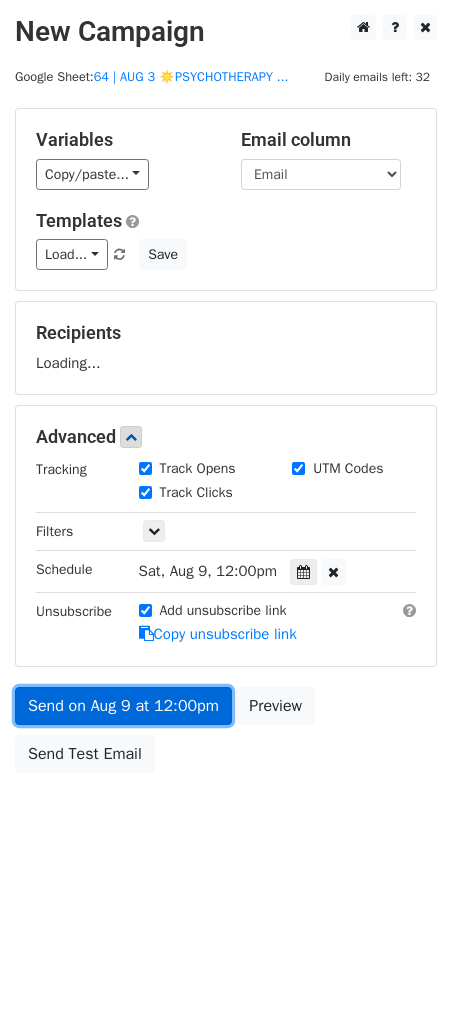 click on "Send on Aug 9 at 12:00pm" at bounding box center (123, 706) 